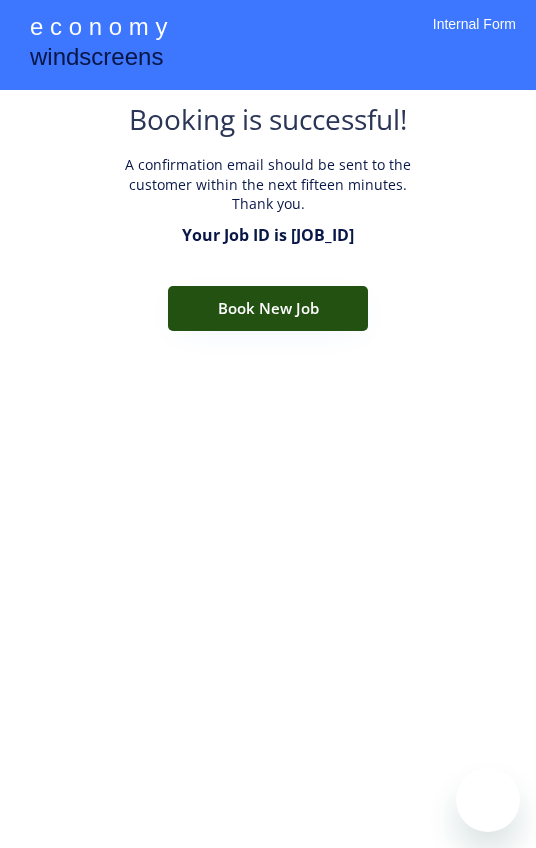 scroll, scrollTop: 0, scrollLeft: 0, axis: both 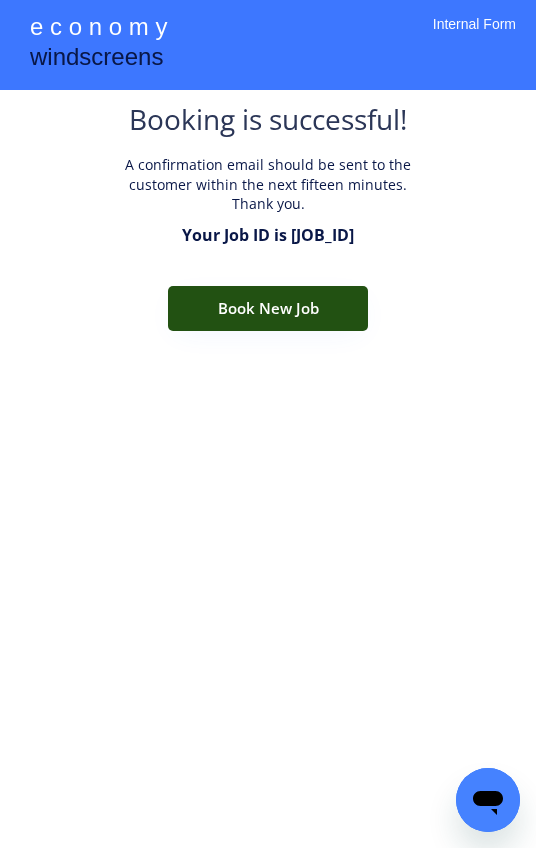 click on "Book New Job" at bounding box center [268, 308] 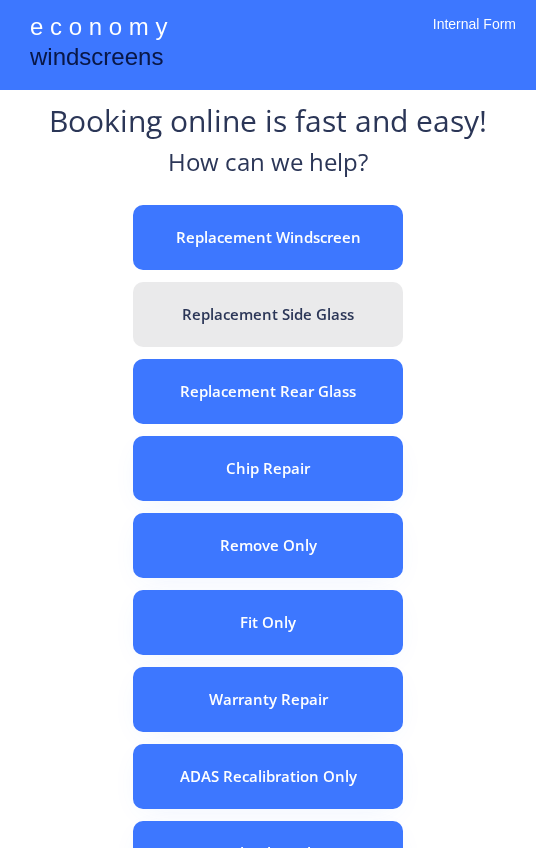 scroll, scrollTop: 0, scrollLeft: 0, axis: both 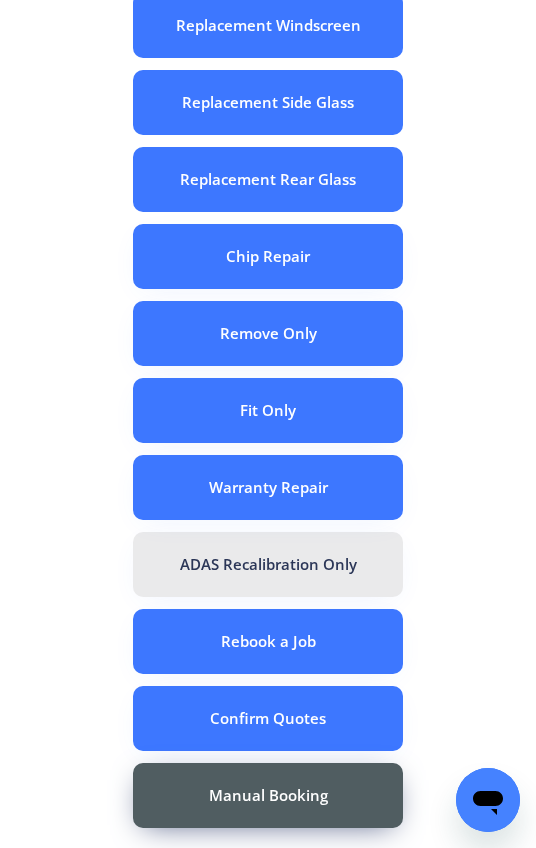 click on "ADAS Recalibration Only" at bounding box center (268, 564) 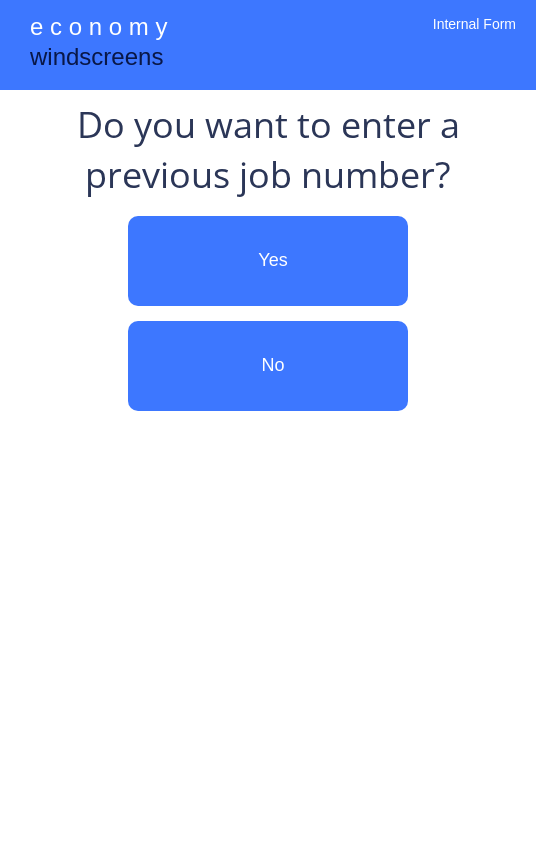 scroll, scrollTop: 0, scrollLeft: 0, axis: both 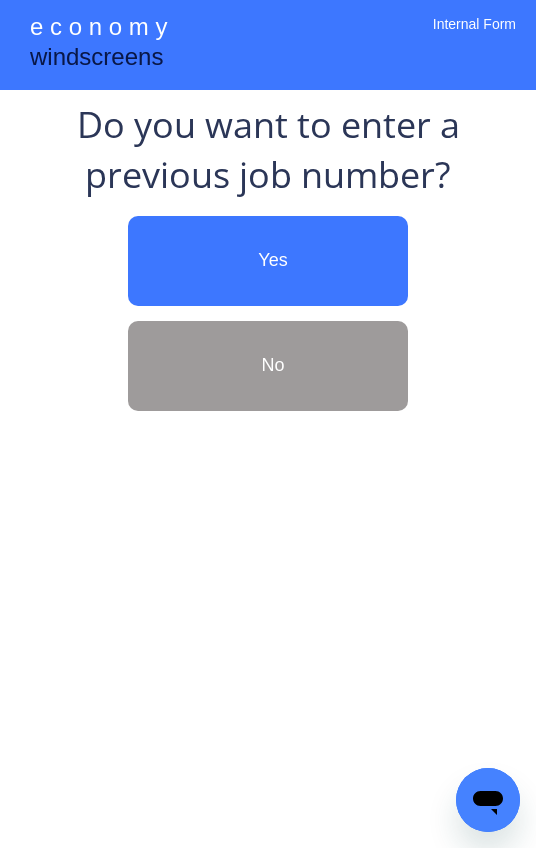 click on "No" at bounding box center (268, 366) 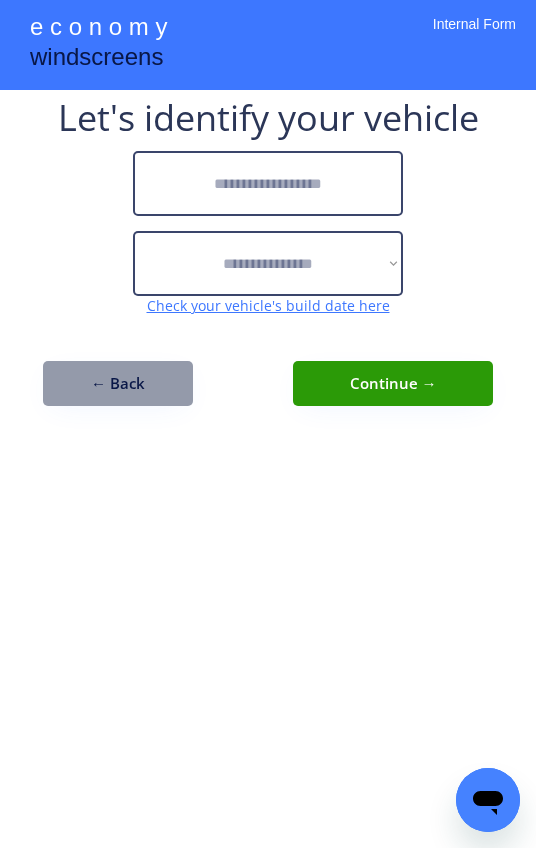 click at bounding box center [268, 183] 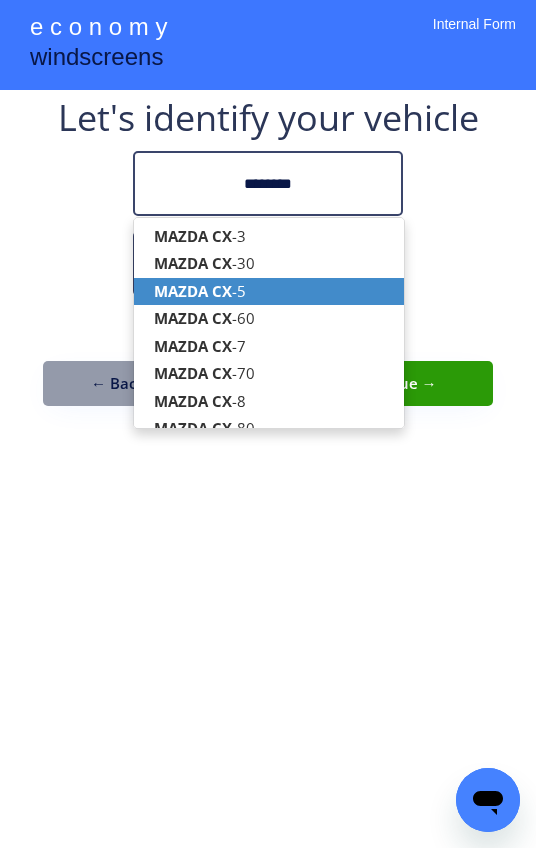 click on "MAZDA CX" 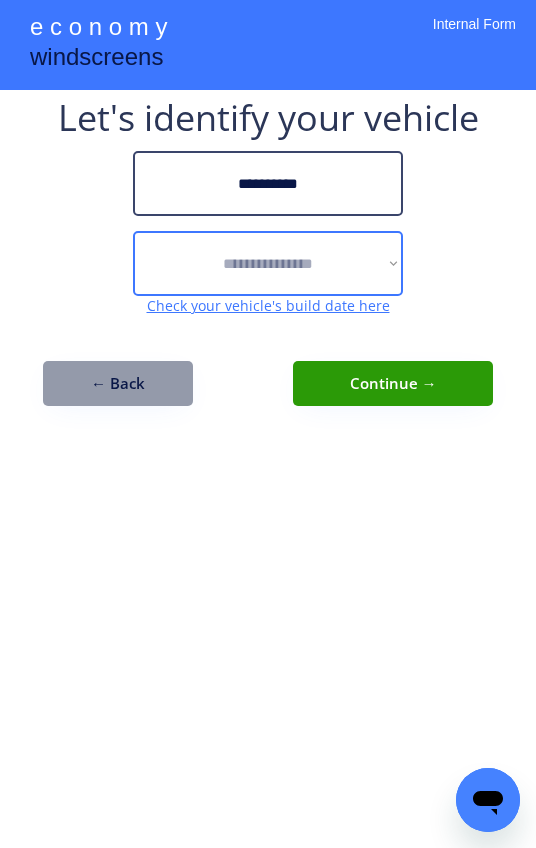 type on "**********" 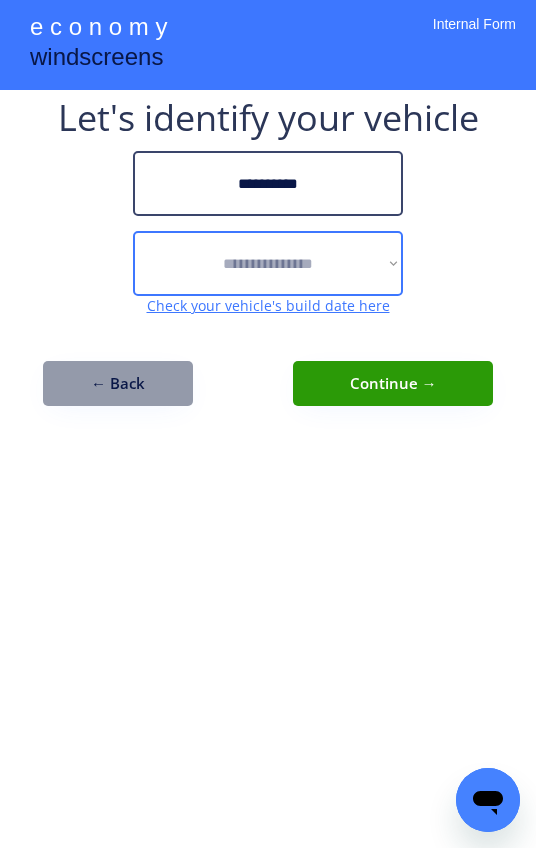 click on "**********" at bounding box center (268, 263) 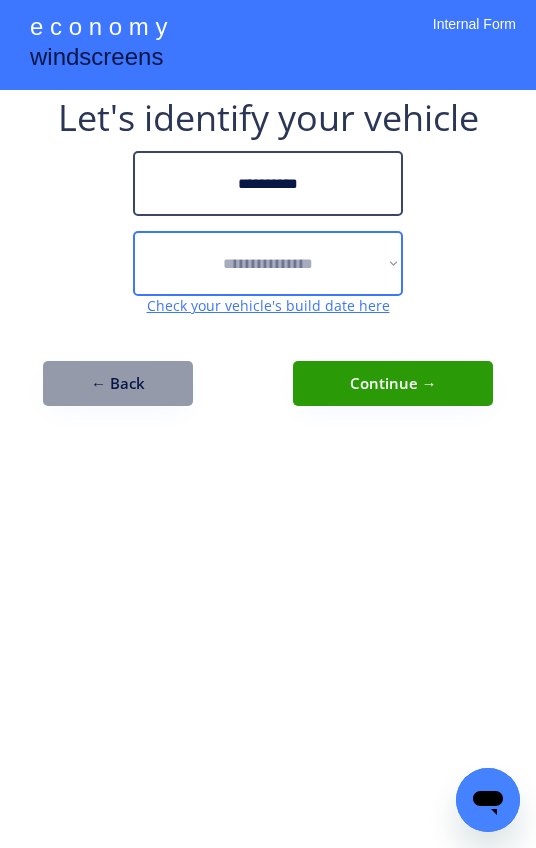 select on "******" 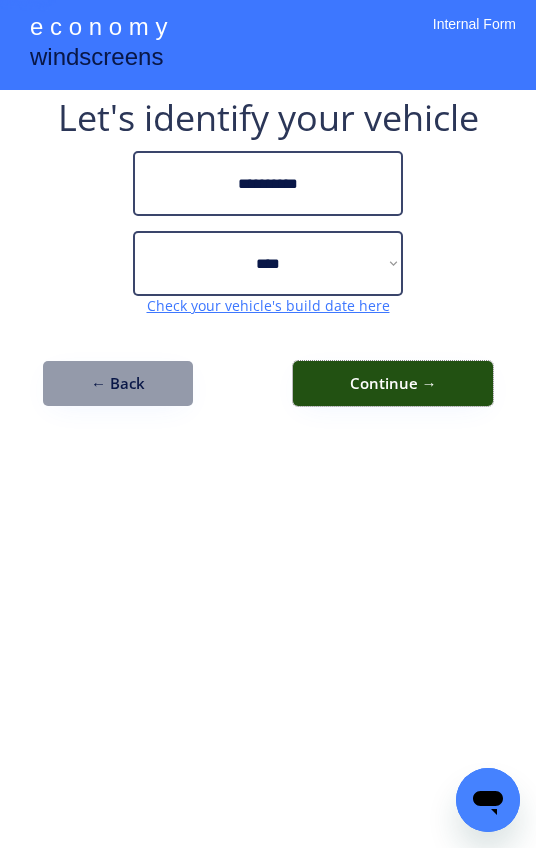 click on "Continue    →" at bounding box center [393, 383] 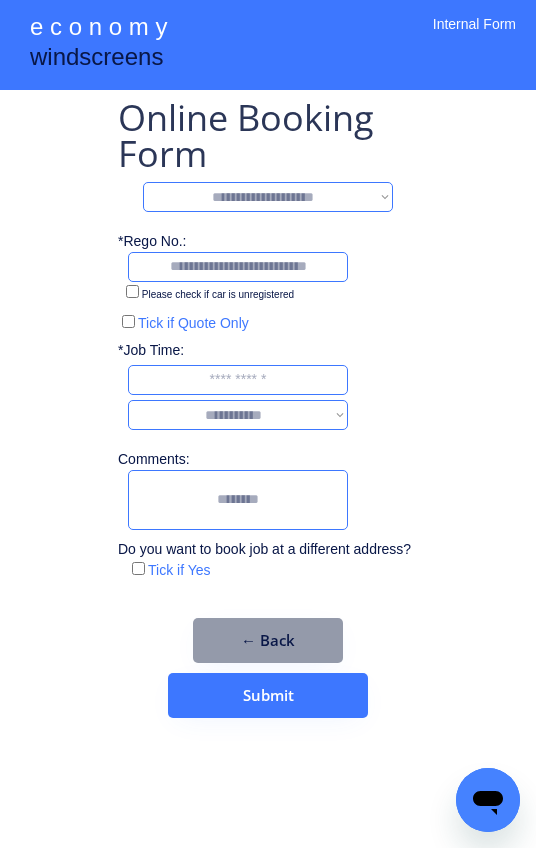 click on "**********" at bounding box center [268, 197] 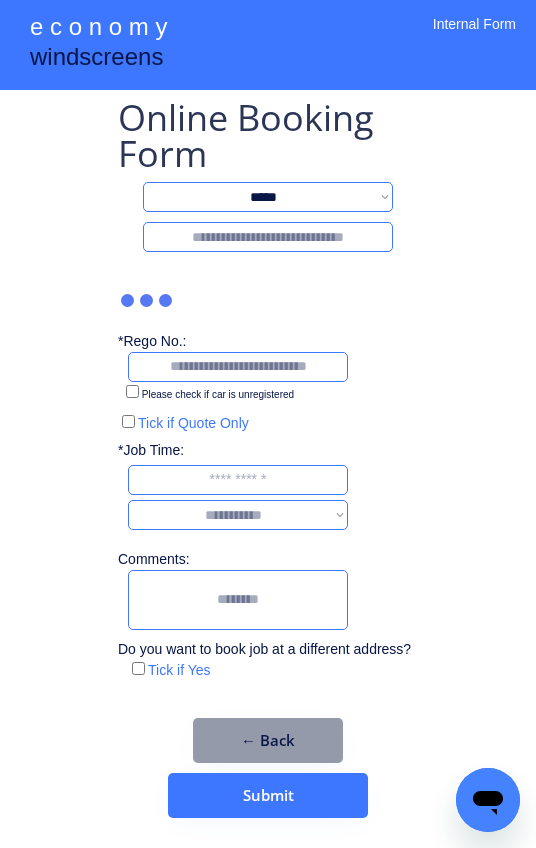 click at bounding box center [268, 237] 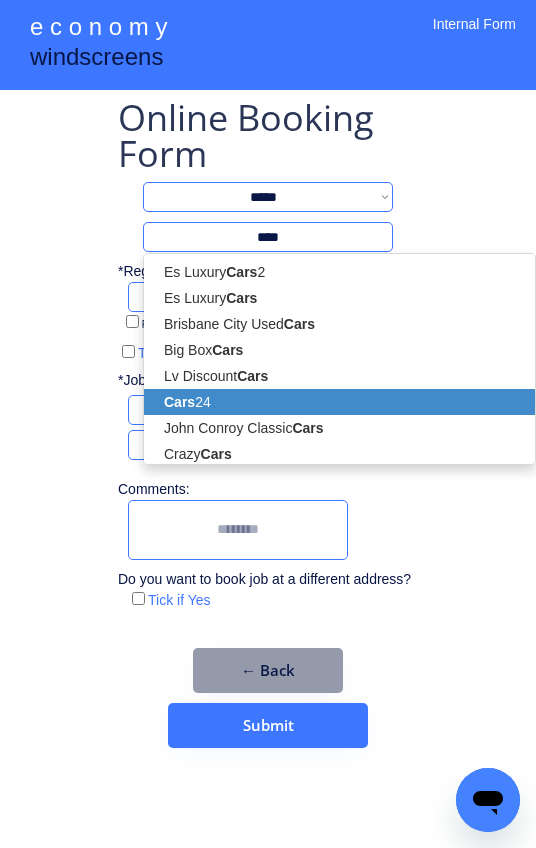 click on "Cars" 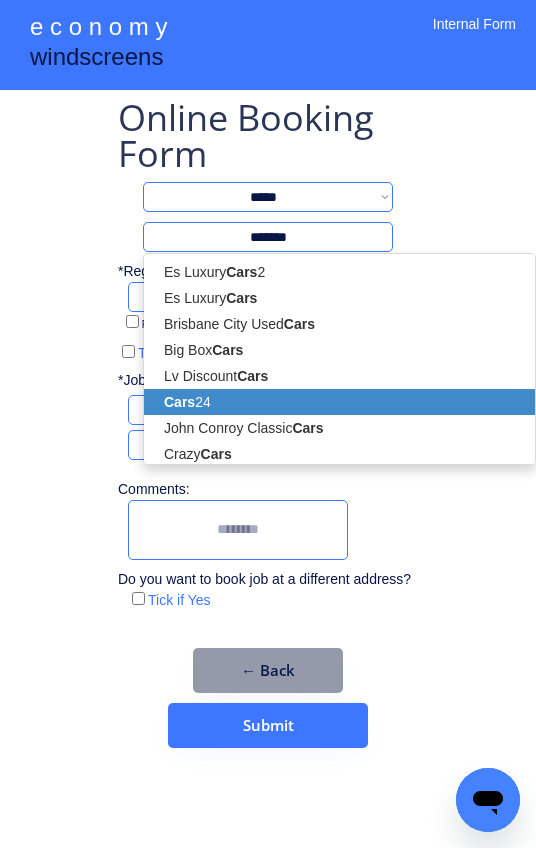 select on "*********" 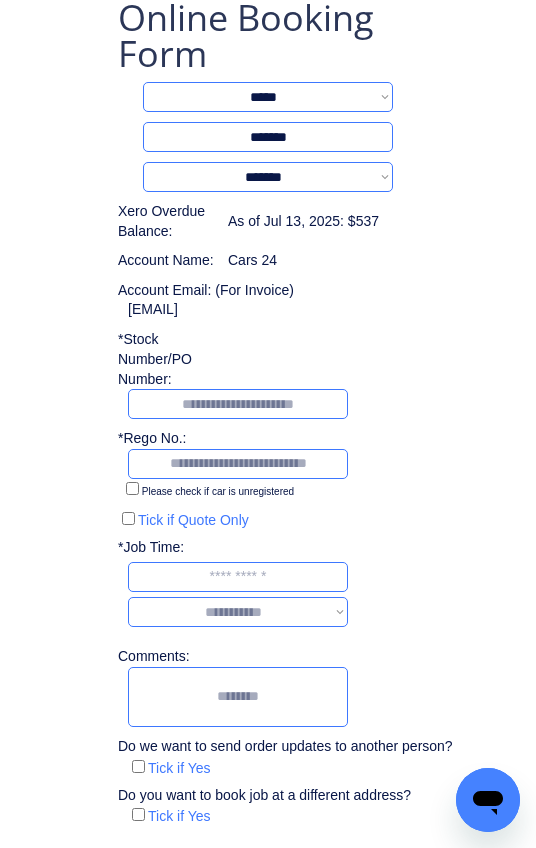 scroll, scrollTop: 236, scrollLeft: 0, axis: vertical 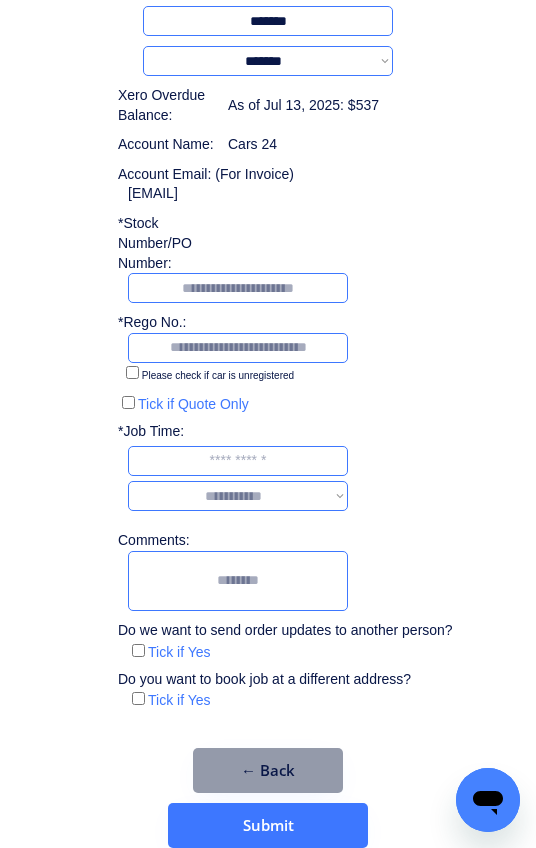 type on "*******" 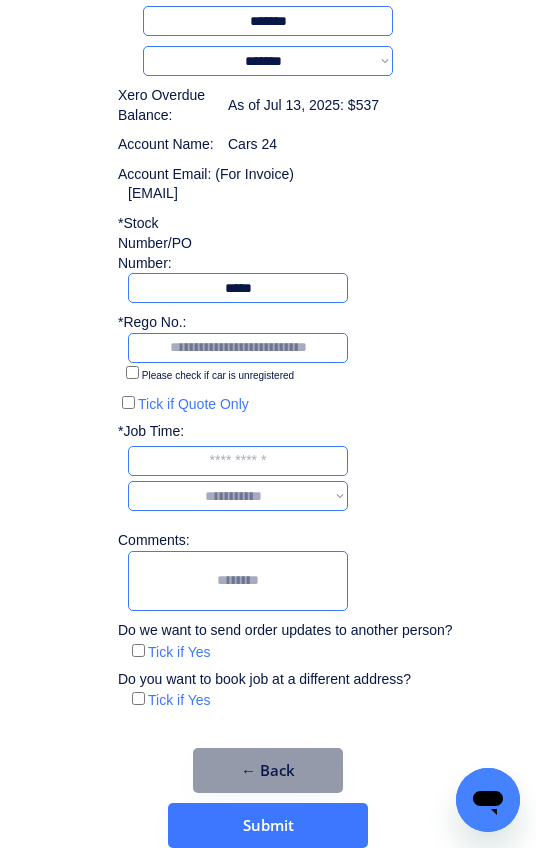 type on "*****" 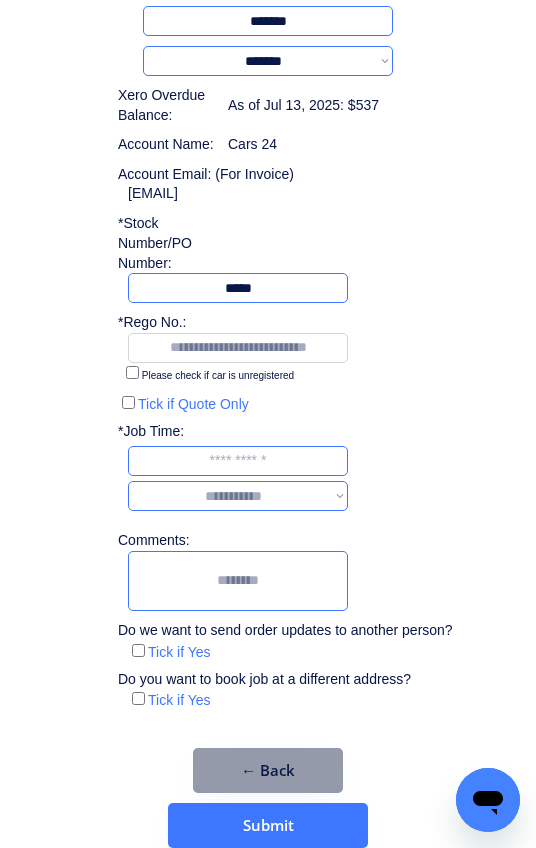 click at bounding box center (238, 461) 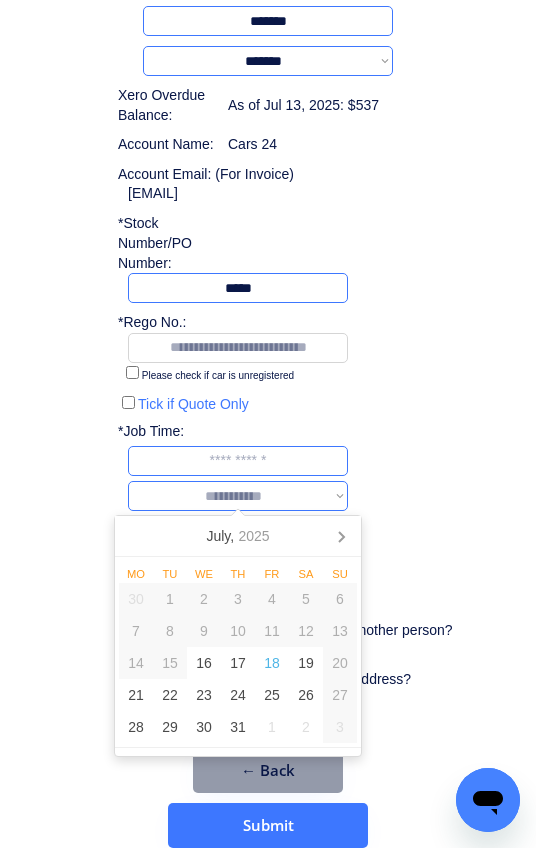click on "Mo Tu We Th Fr Sa Su 30 1 2 3 4 5 6 7 8 9 10 11 12 13 14 15 16 17 18 19 20 21 22 23 24 25 26 27 28 29 30 31 1 2 3" at bounding box center (238, 652) 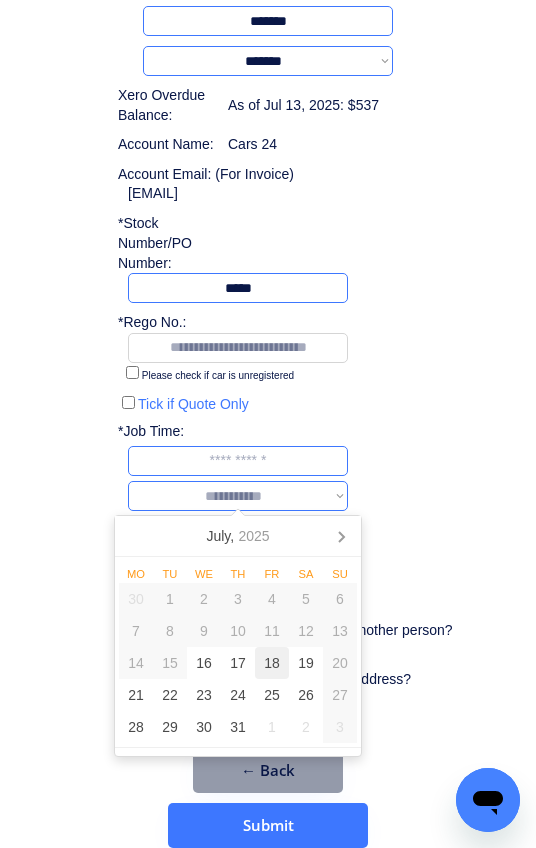 click on "18" at bounding box center [272, 663] 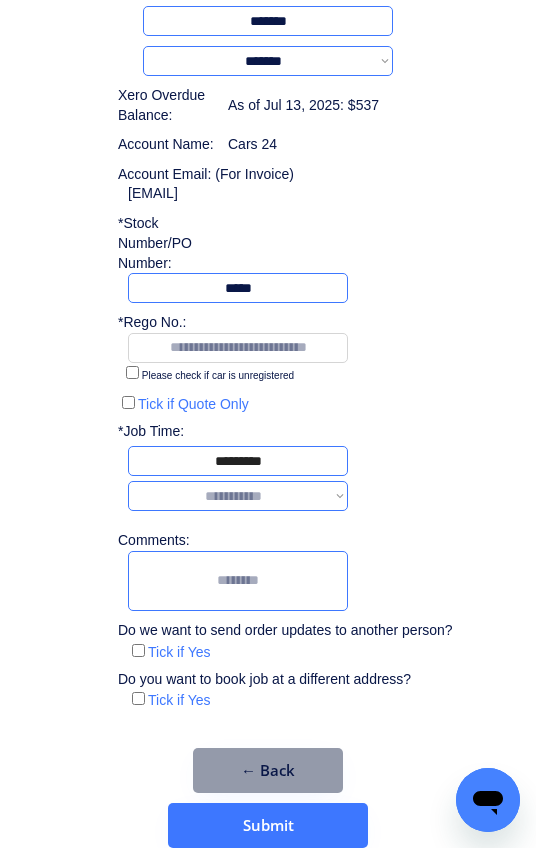 scroll, scrollTop: 201, scrollLeft: 0, axis: vertical 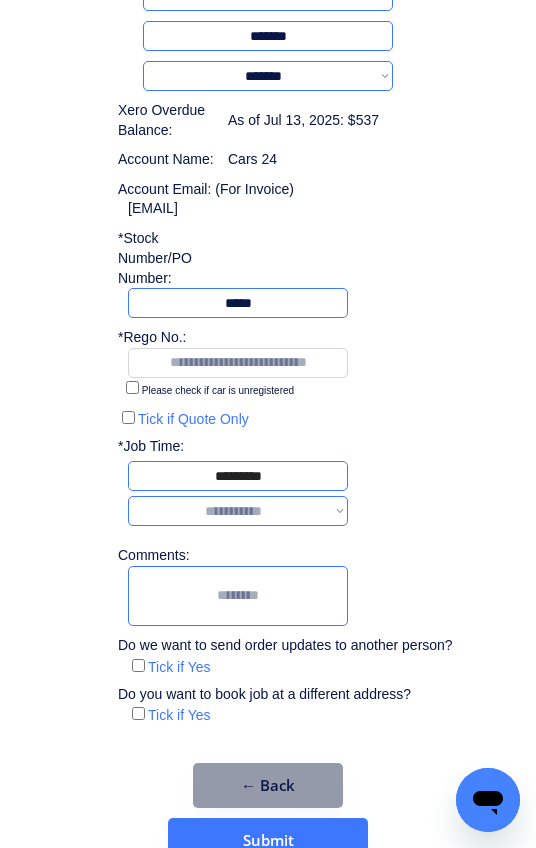click on "**********" at bounding box center [238, 511] 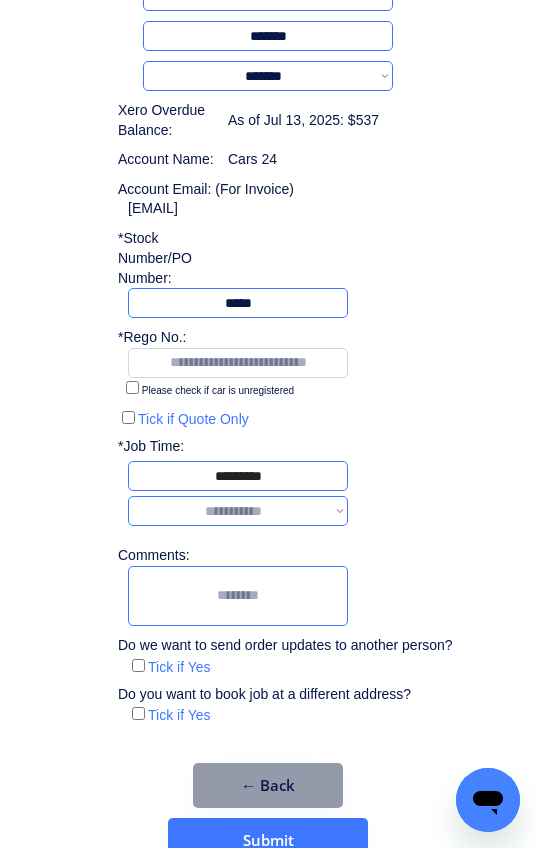 select on "*******" 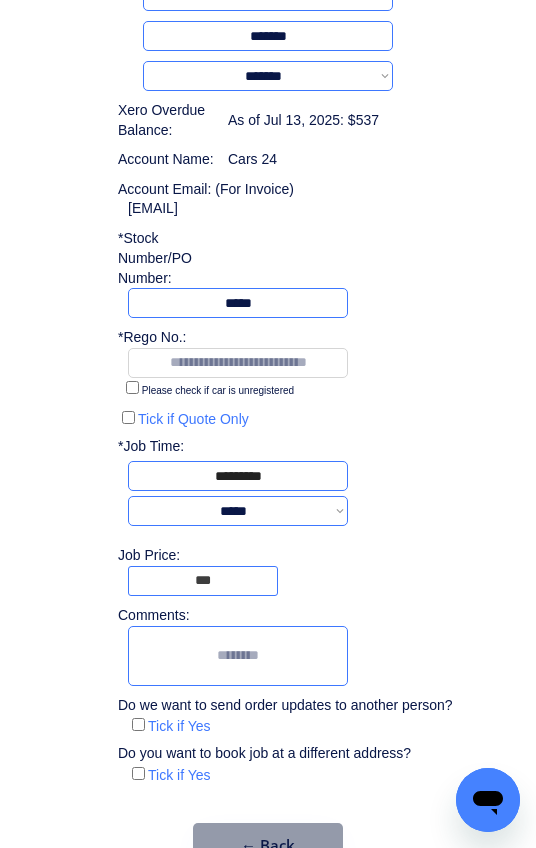 scroll, scrollTop: 295, scrollLeft: 0, axis: vertical 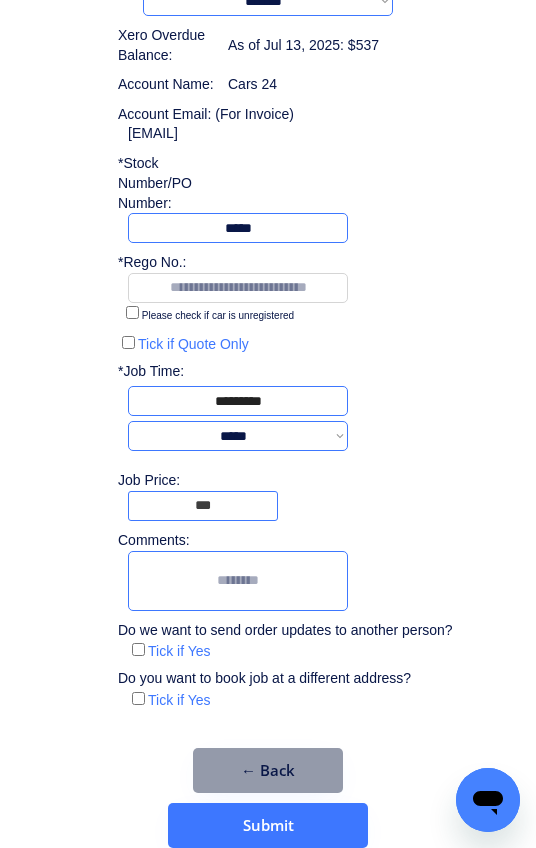 click at bounding box center [238, 581] 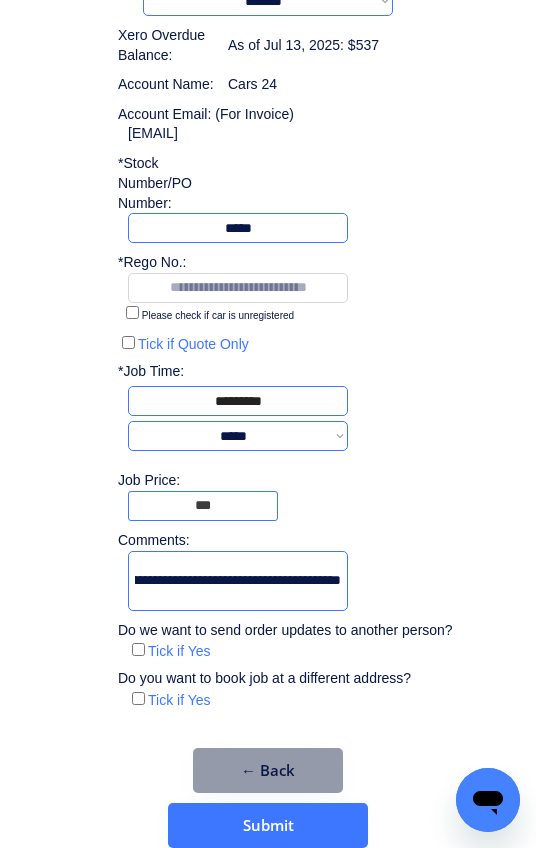 scroll, scrollTop: 0, scrollLeft: 224, axis: horizontal 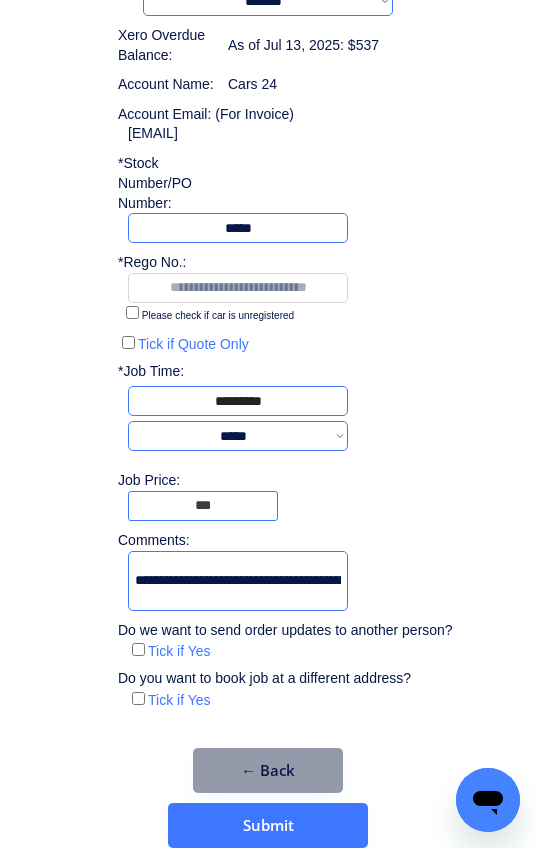 drag, startPoint x: 338, startPoint y: 582, endPoint x: 38, endPoint y: 584, distance: 300.00665 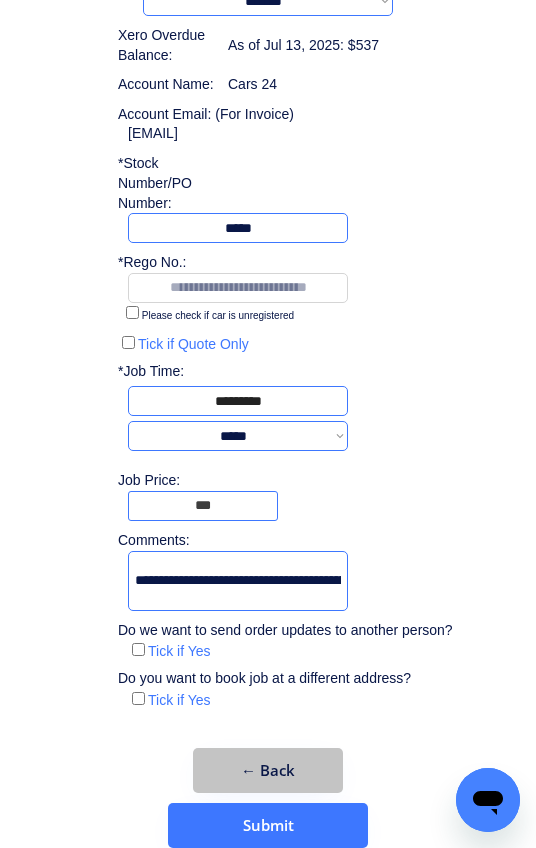 type on "**********" 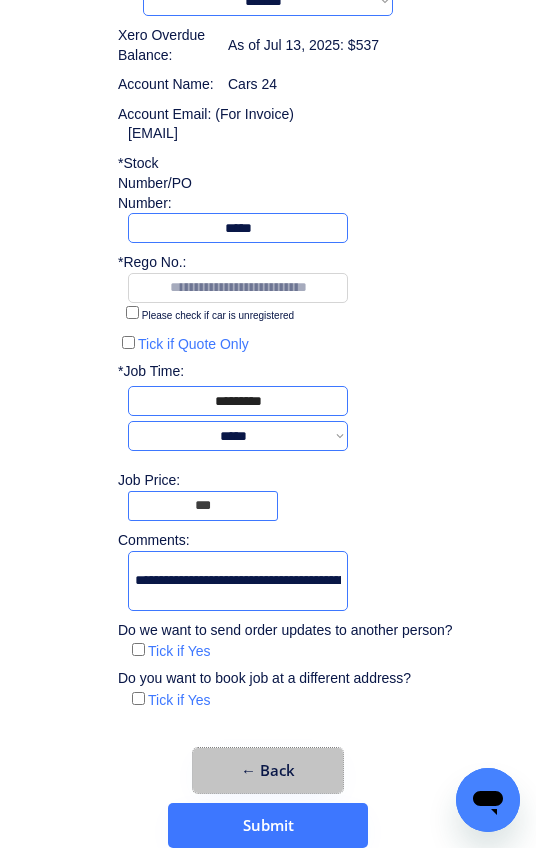 click on "←   Back" at bounding box center [268, 770] 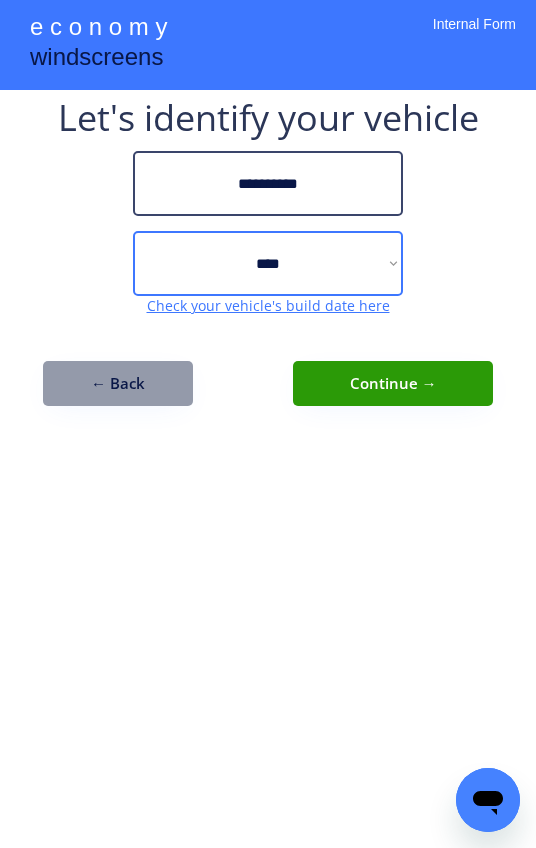click on "**********" at bounding box center [268, 263] 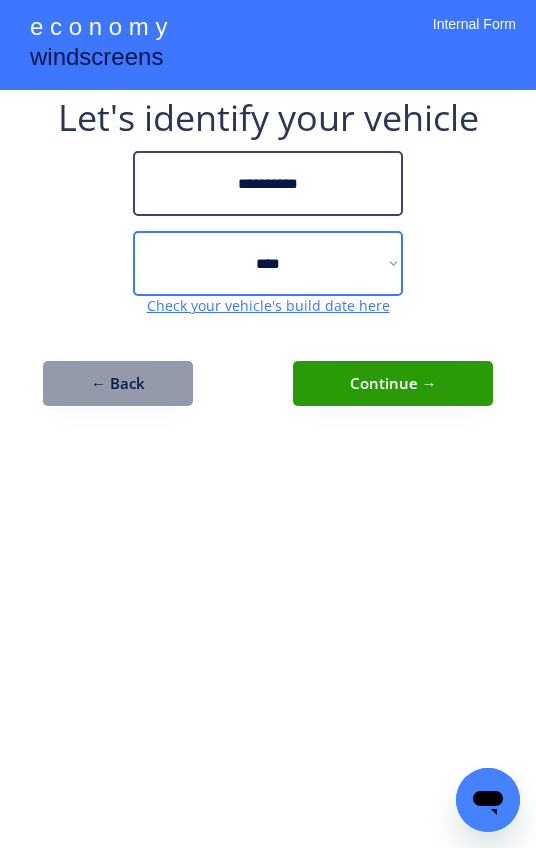 select on "******" 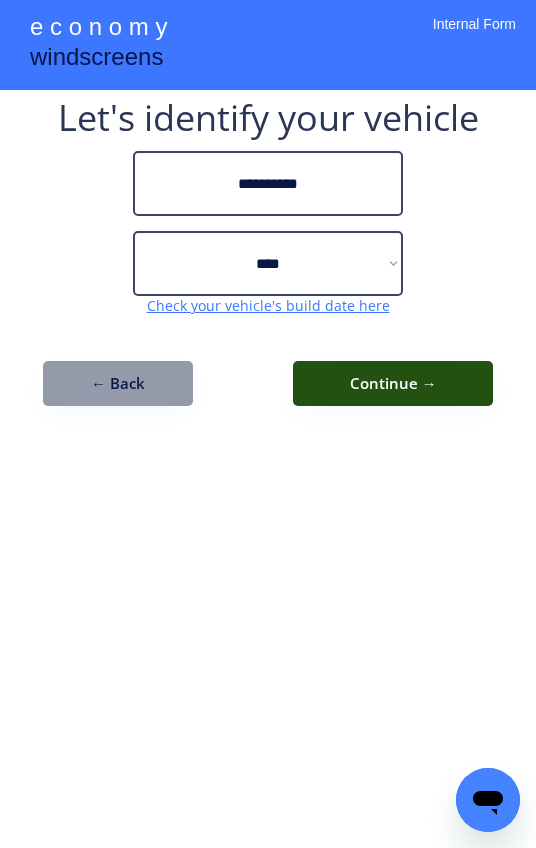 click on "Continue    →" at bounding box center [393, 383] 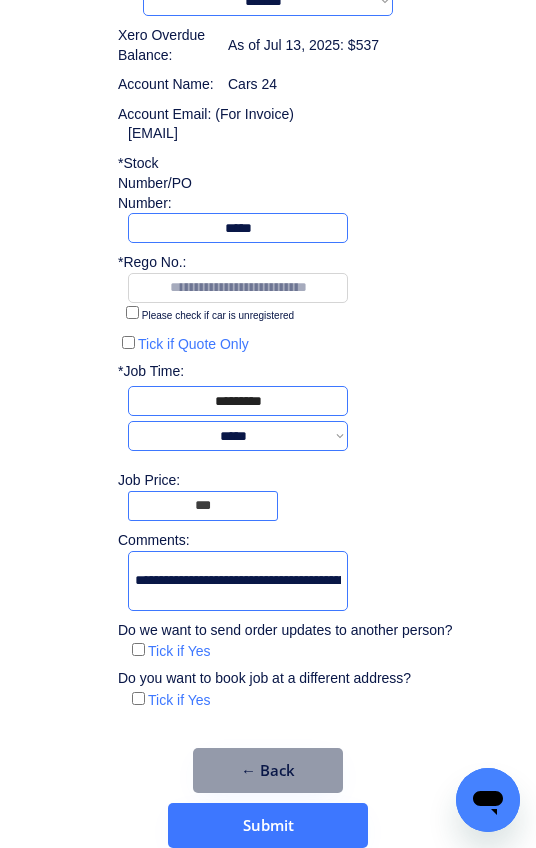 scroll, scrollTop: 295, scrollLeft: 0, axis: vertical 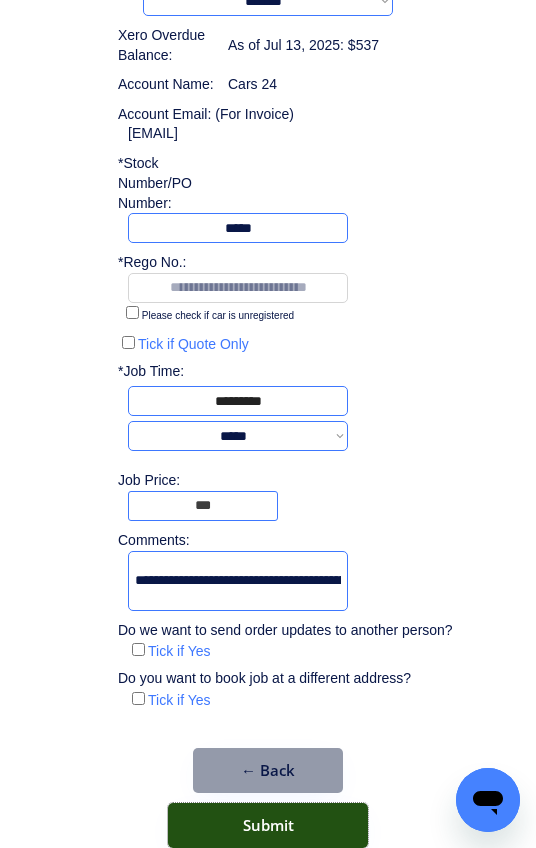 click on "Submit" at bounding box center (268, 825) 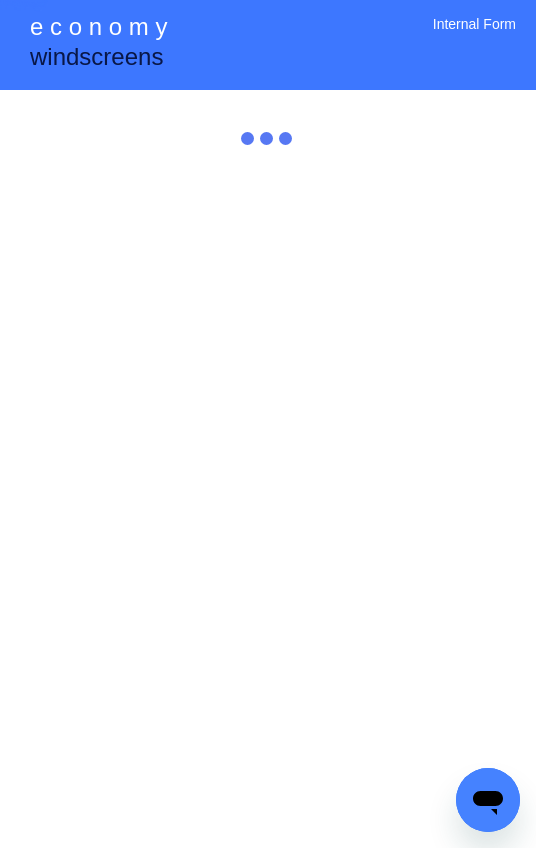 scroll, scrollTop: 0, scrollLeft: 0, axis: both 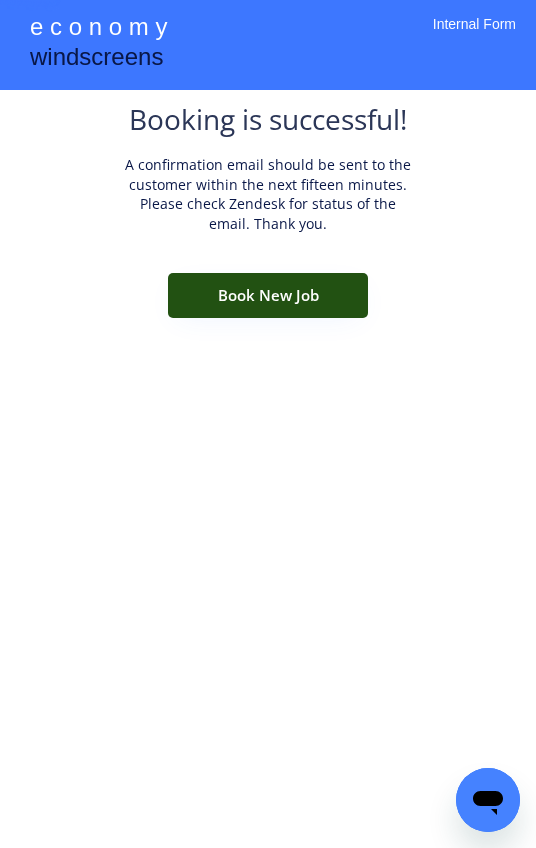 click on "Book New Job" at bounding box center [268, 295] 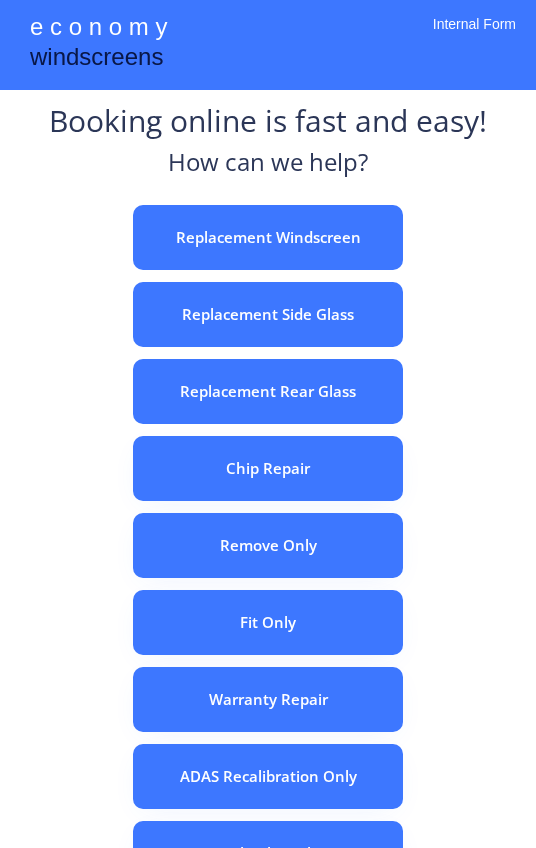 scroll, scrollTop: 0, scrollLeft: 0, axis: both 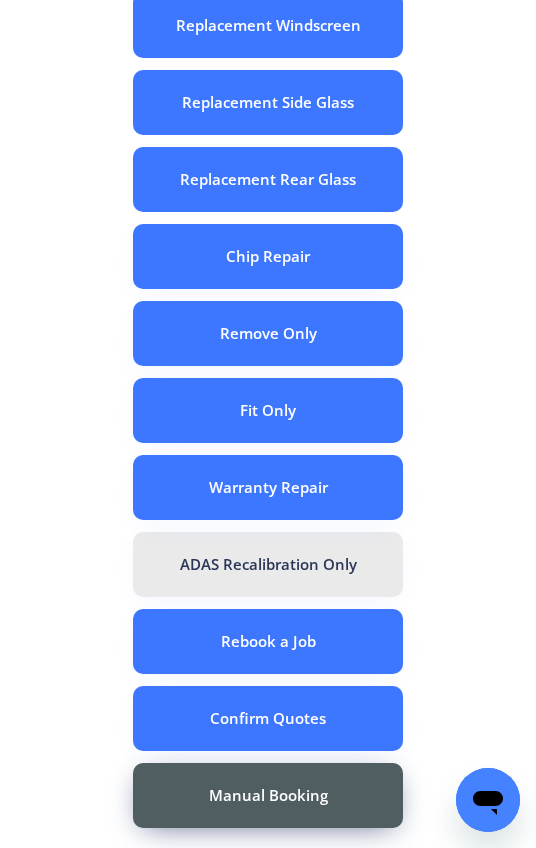 click on "ADAS Recalibration Only" at bounding box center [268, 564] 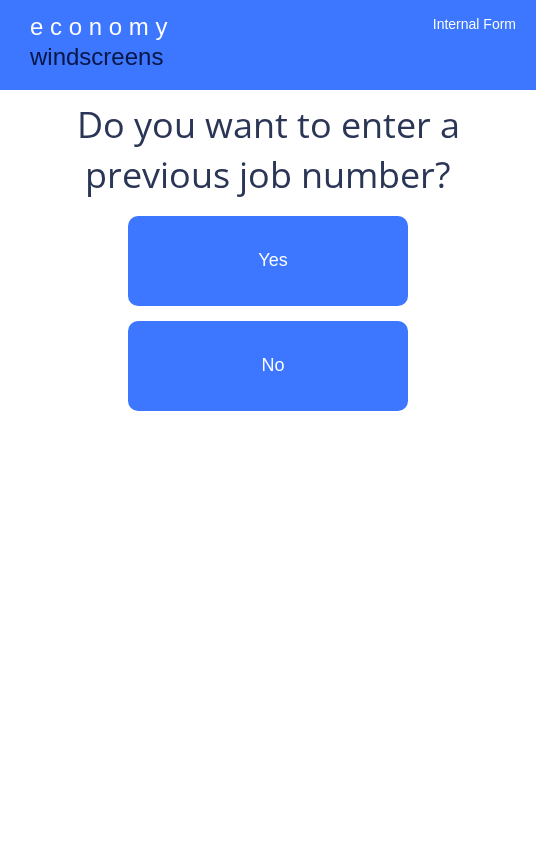 scroll, scrollTop: 0, scrollLeft: 0, axis: both 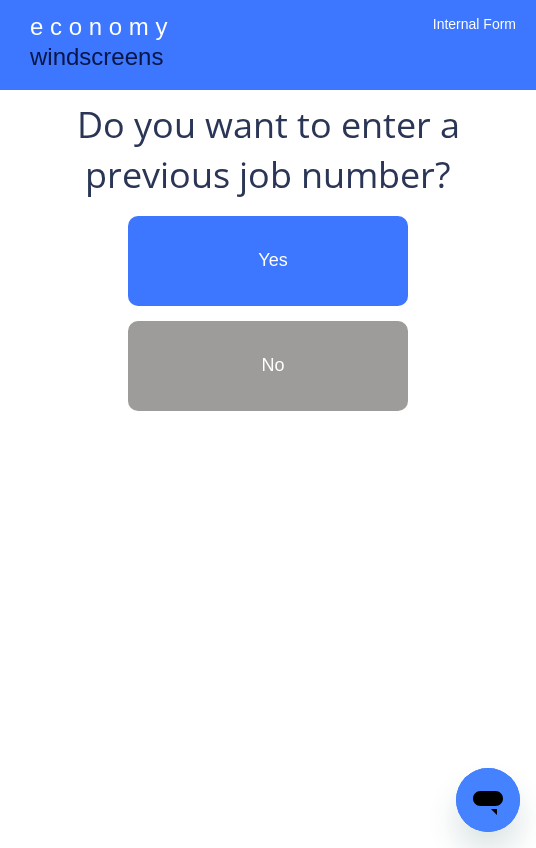 click on "No" at bounding box center [273, 365] 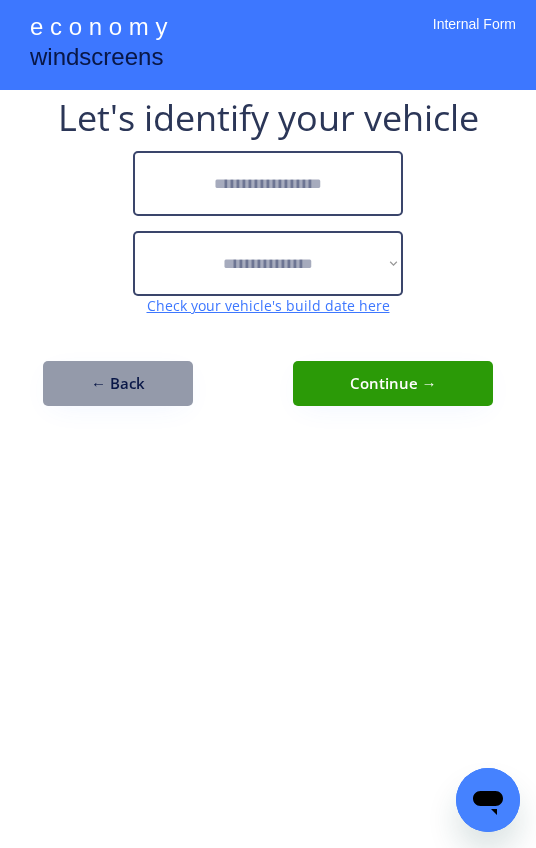 click at bounding box center (268, 183) 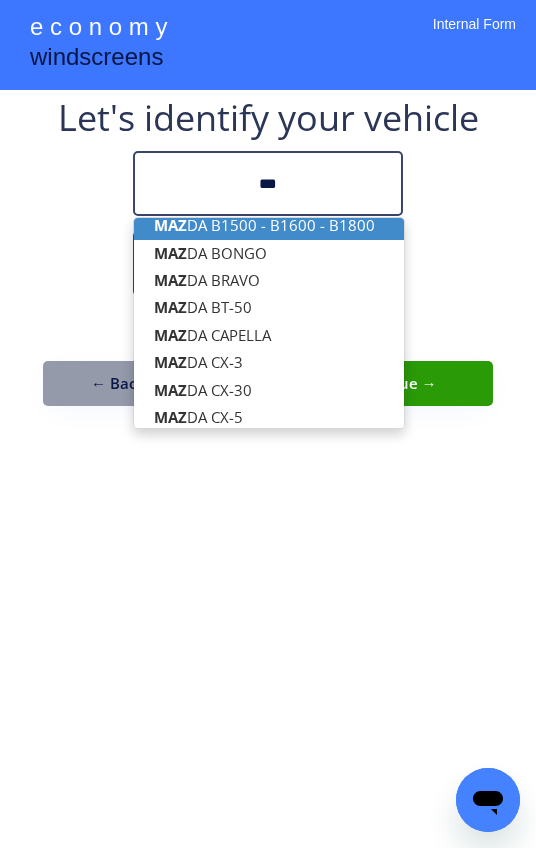 scroll, scrollTop: 348, scrollLeft: 0, axis: vertical 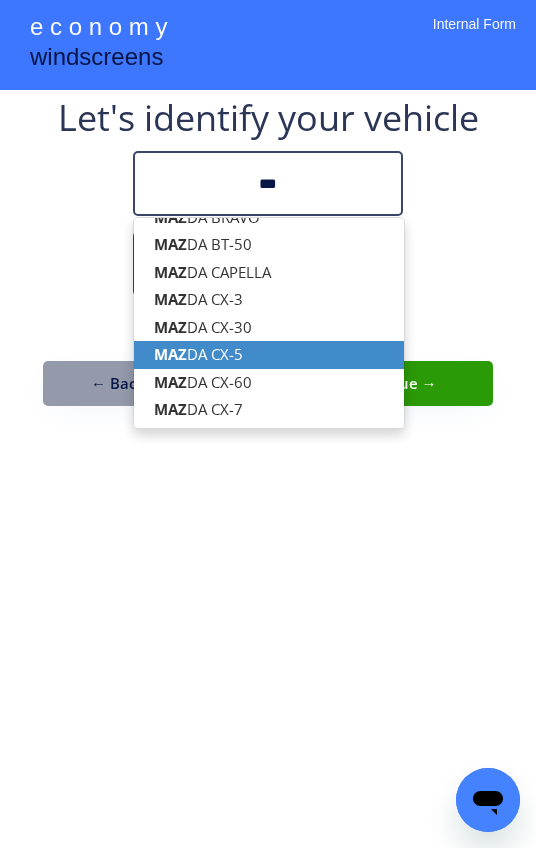click on "MAZ DA CX-5" at bounding box center [269, 354] 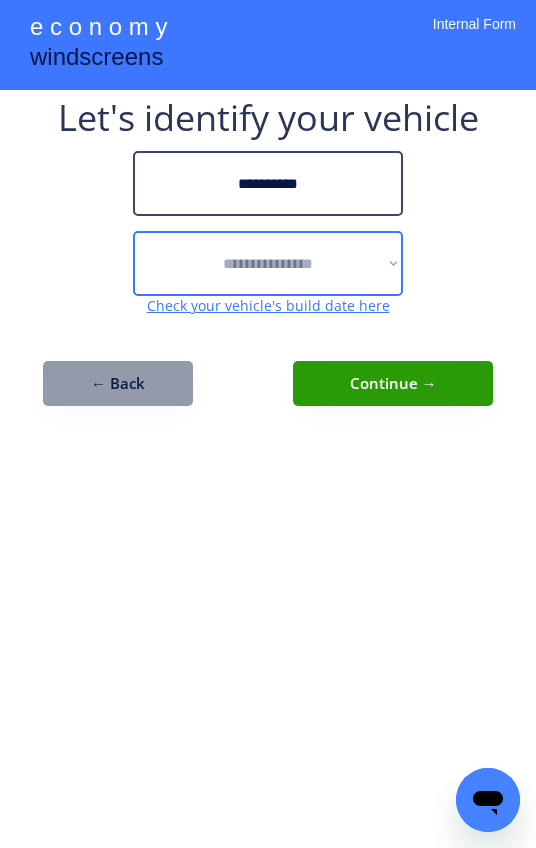 type on "**********" 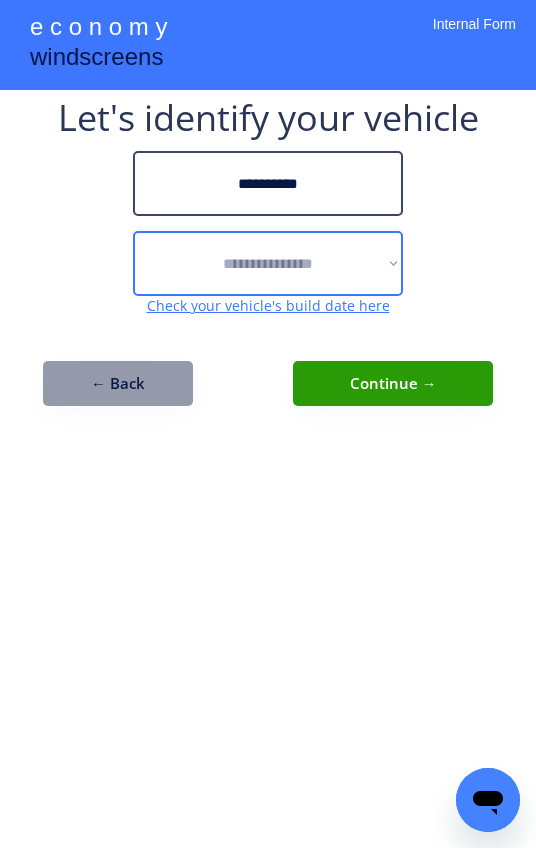 click on "**********" at bounding box center [268, 263] 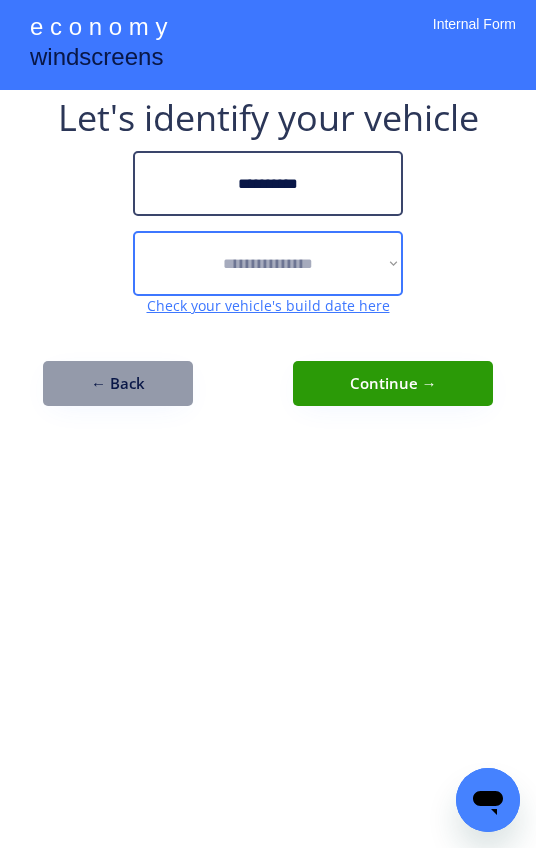 select on "******" 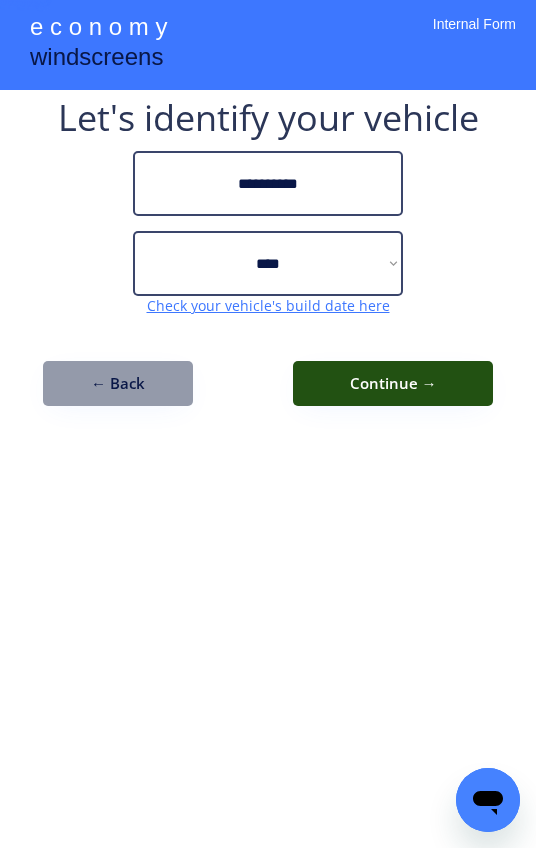 click on "Continue    →" at bounding box center (393, 383) 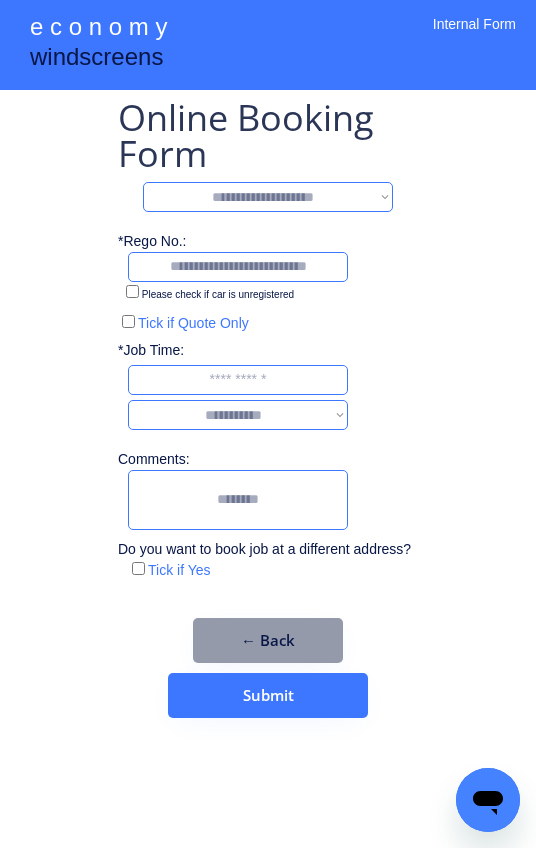 click on "**********" at bounding box center [268, 197] 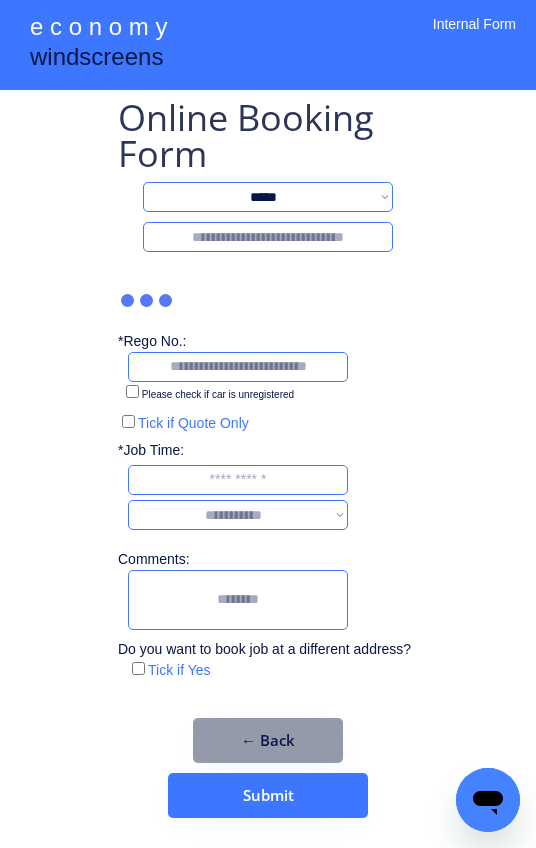 click at bounding box center (268, 237) 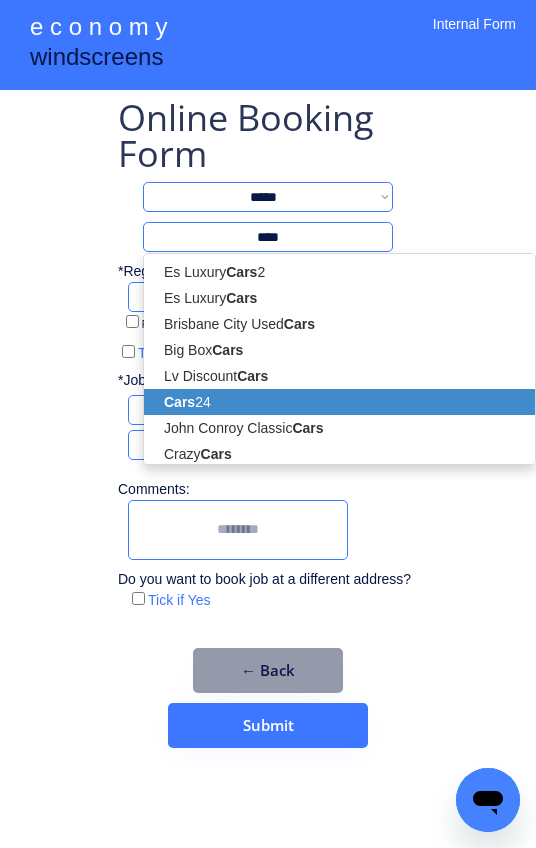 click on "Cars  24" at bounding box center [339, 402] 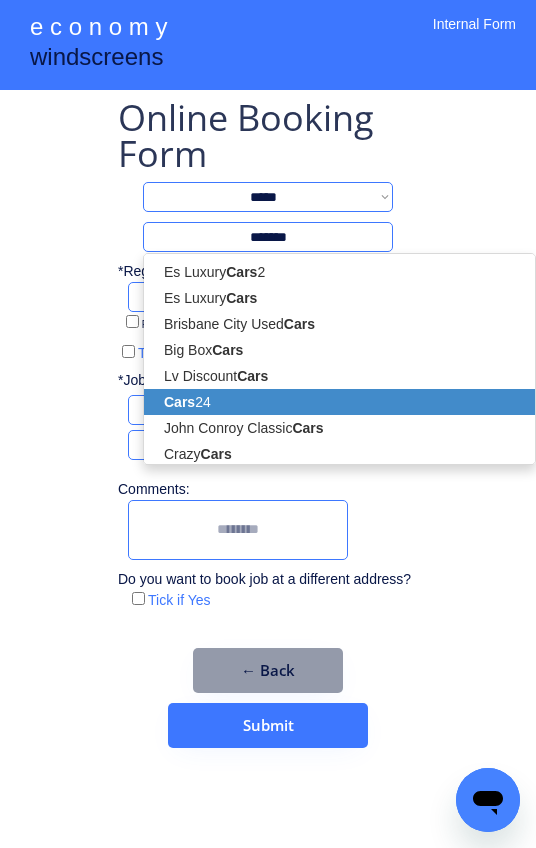select on "*********" 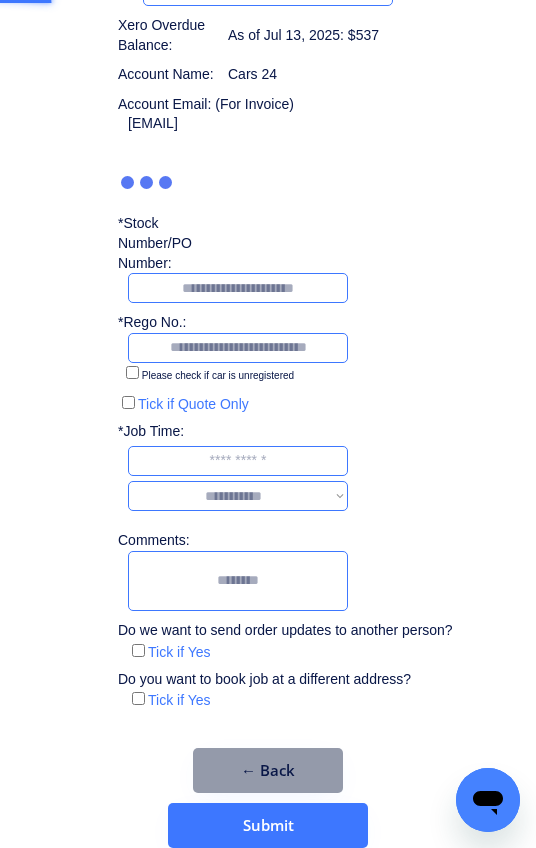 scroll, scrollTop: 236, scrollLeft: 0, axis: vertical 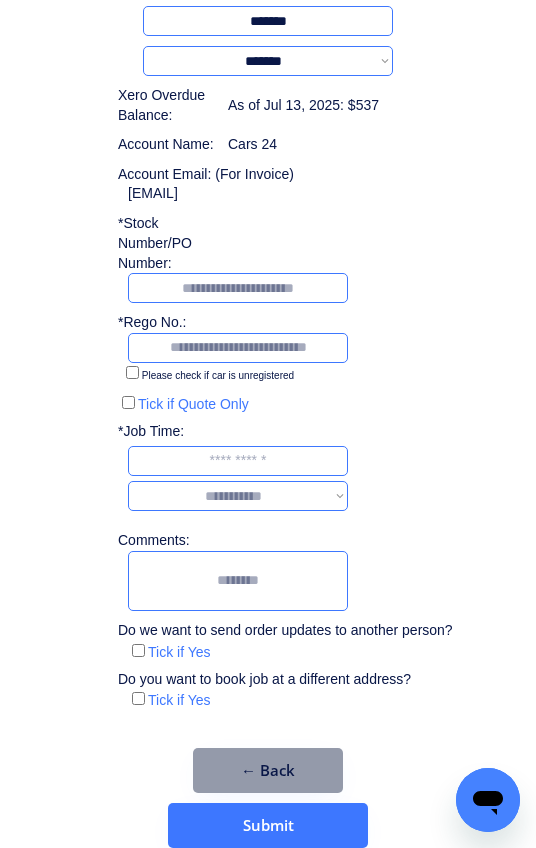 type on "*******" 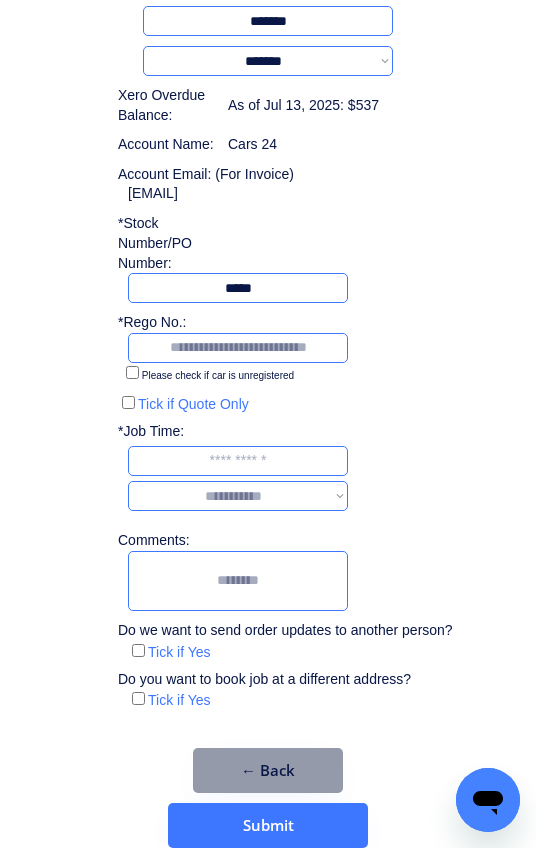 type on "*****" 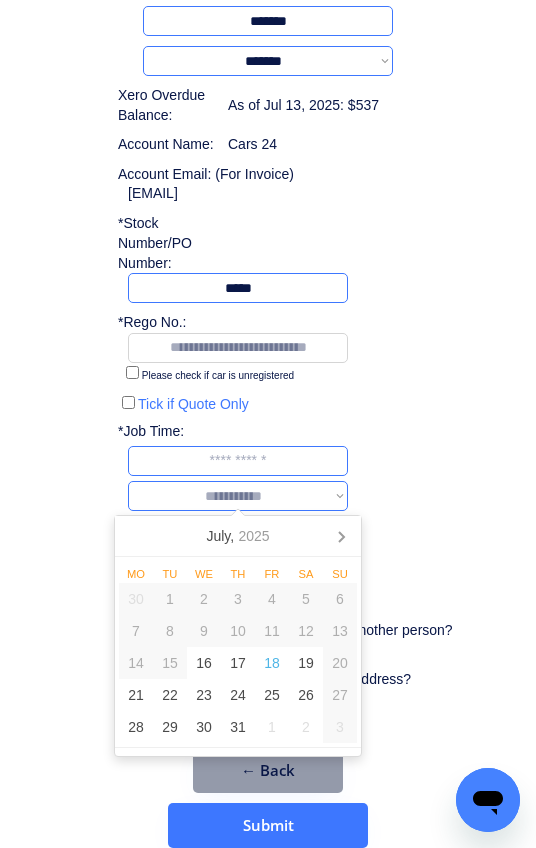 click at bounding box center [238, 461] 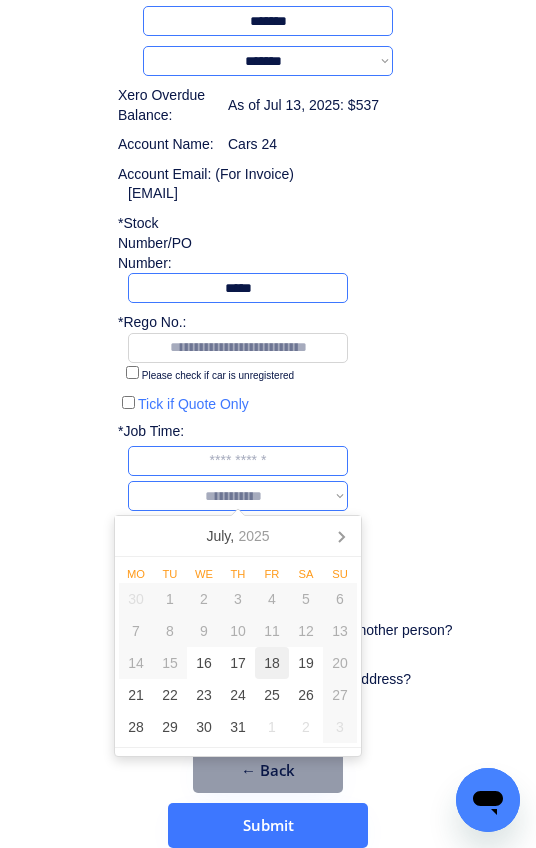 click on "18" at bounding box center [272, 663] 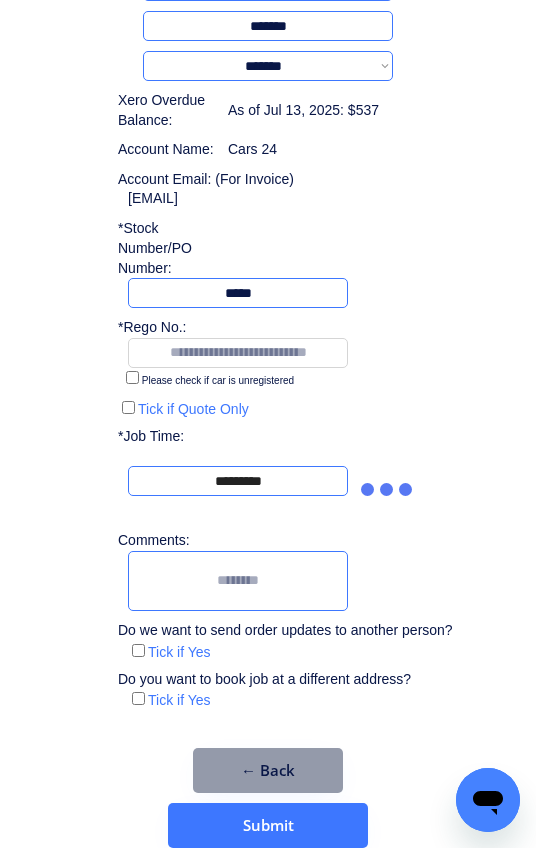 scroll, scrollTop: 201, scrollLeft: 0, axis: vertical 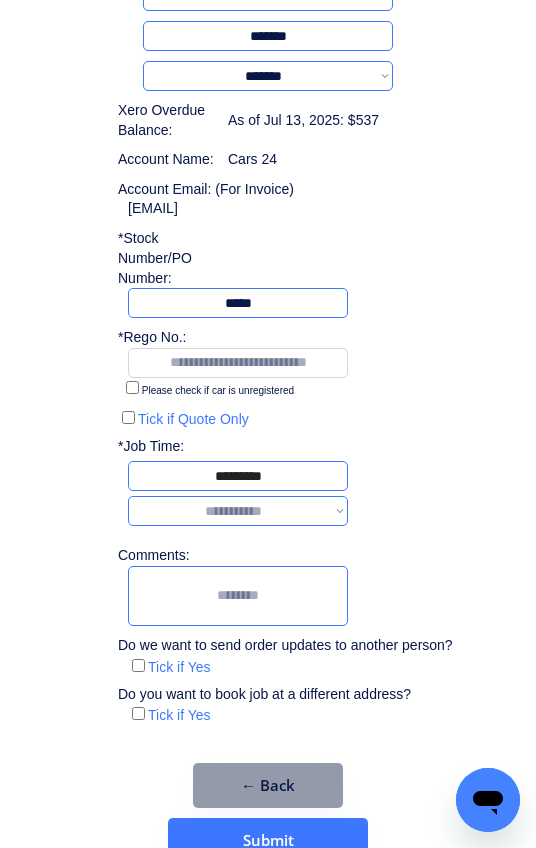 click on "**********" at bounding box center (238, 511) 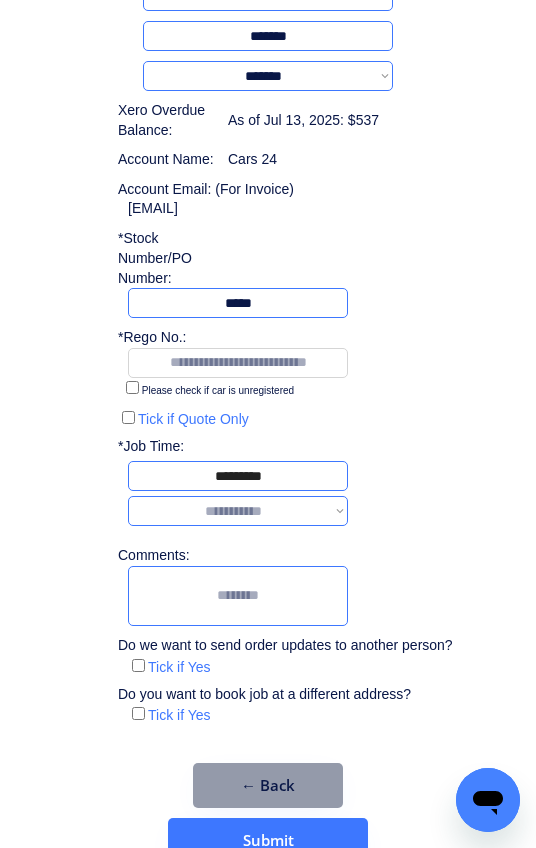 select on "*******" 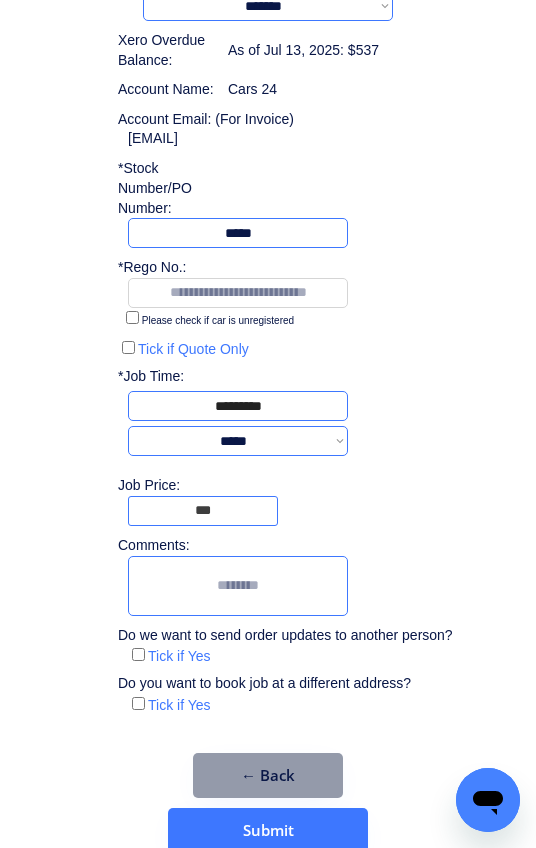 scroll, scrollTop: 295, scrollLeft: 0, axis: vertical 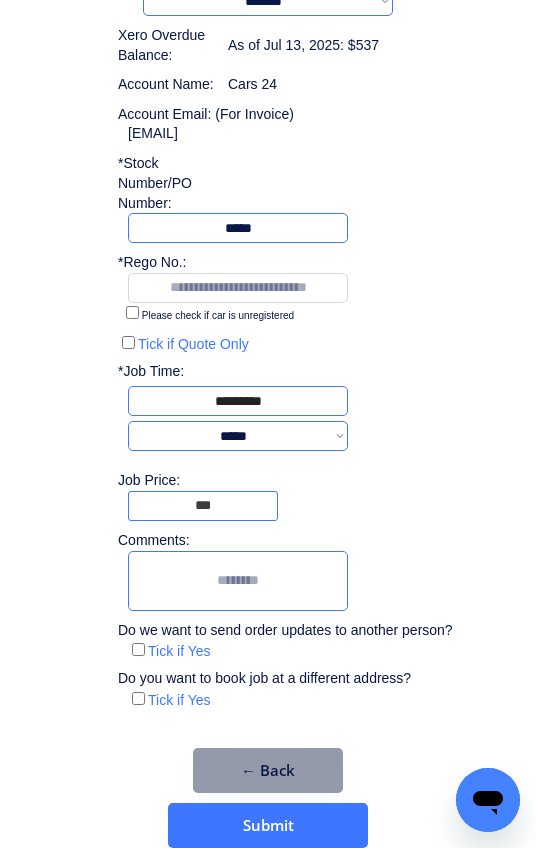 click at bounding box center (238, 581) 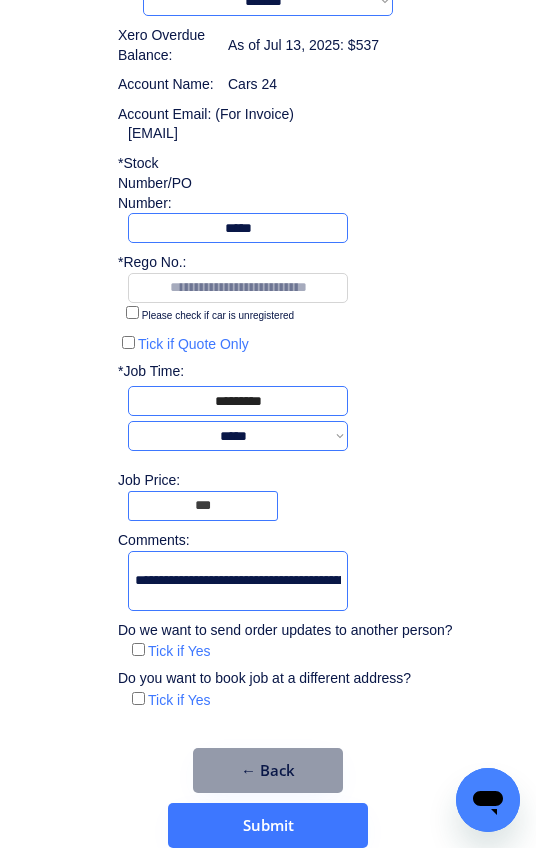 scroll, scrollTop: 0, scrollLeft: 220, axis: horizontal 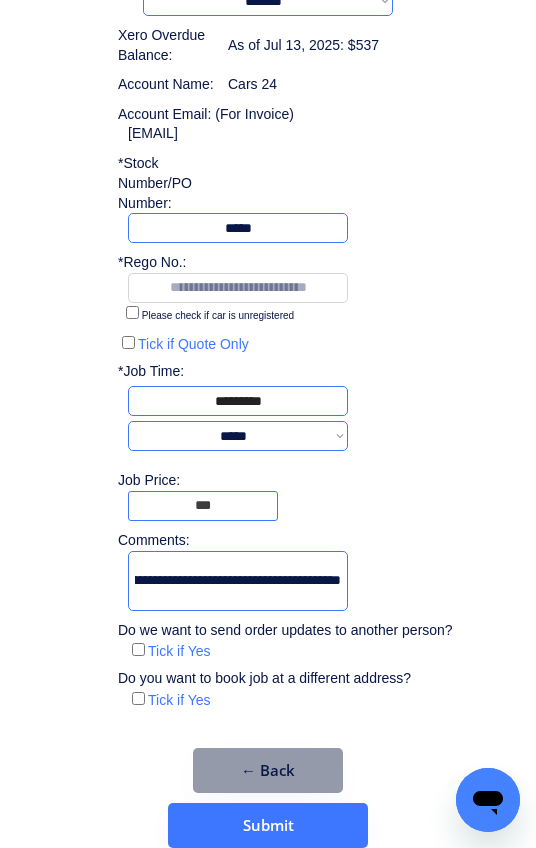 click at bounding box center [238, 581] 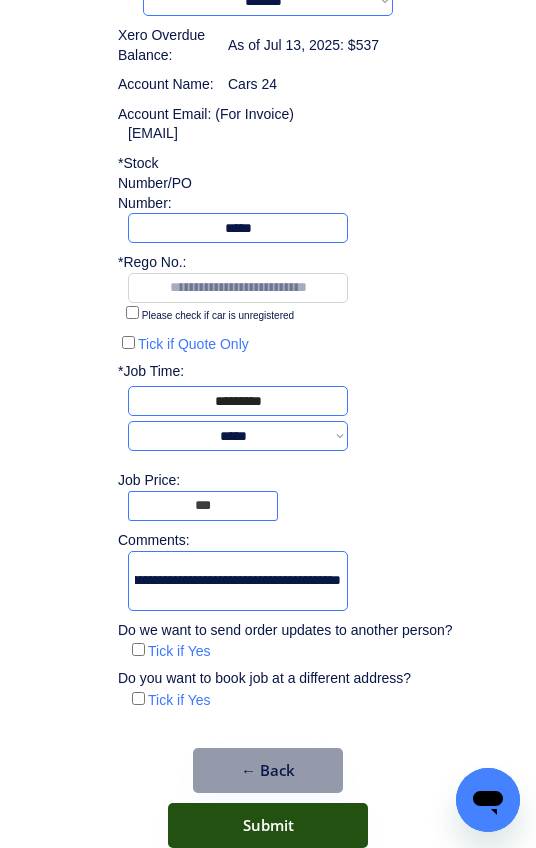 type on "**********" 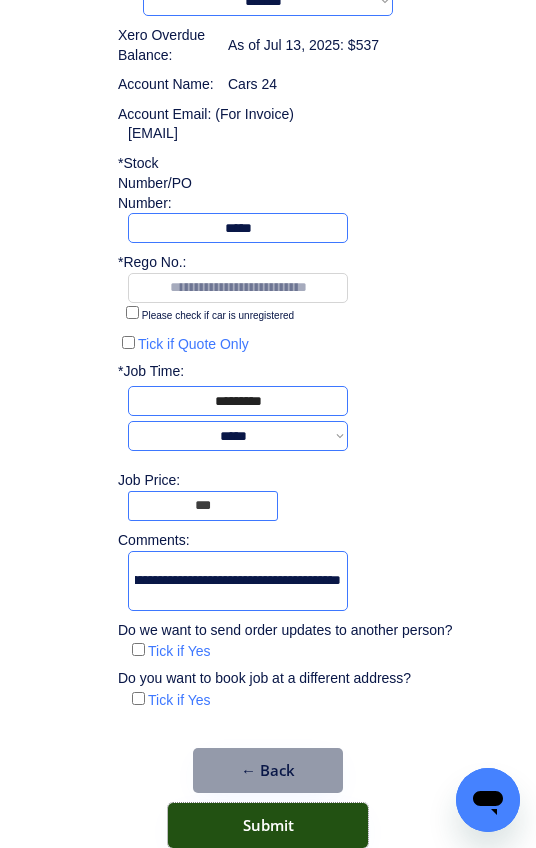 scroll, scrollTop: 0, scrollLeft: 0, axis: both 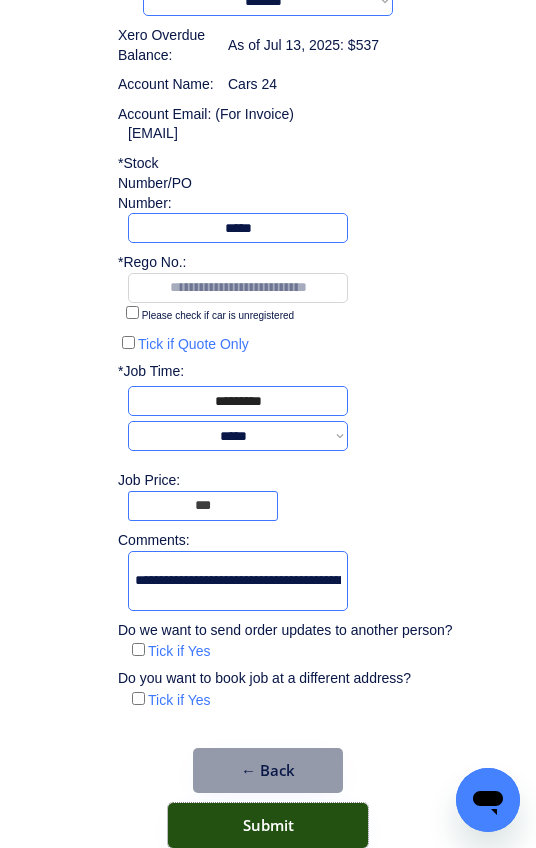 click on "Submit" at bounding box center (268, 825) 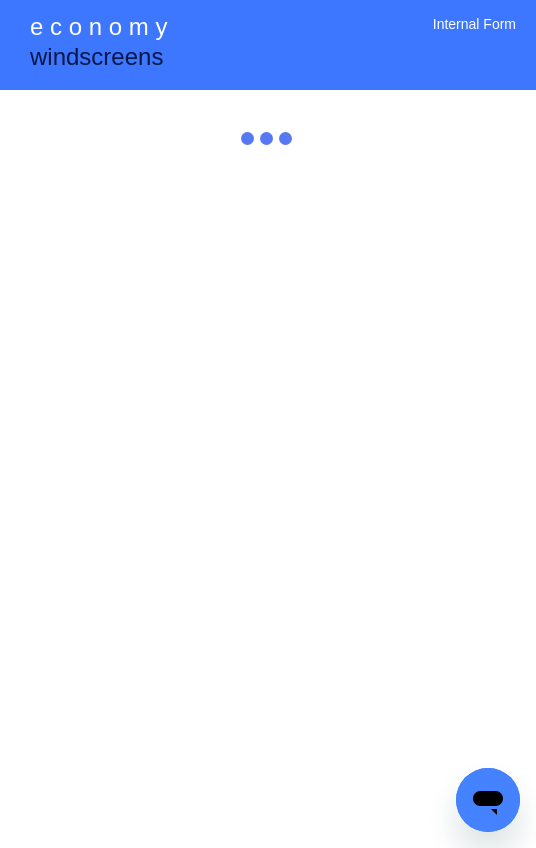scroll, scrollTop: 0, scrollLeft: 0, axis: both 